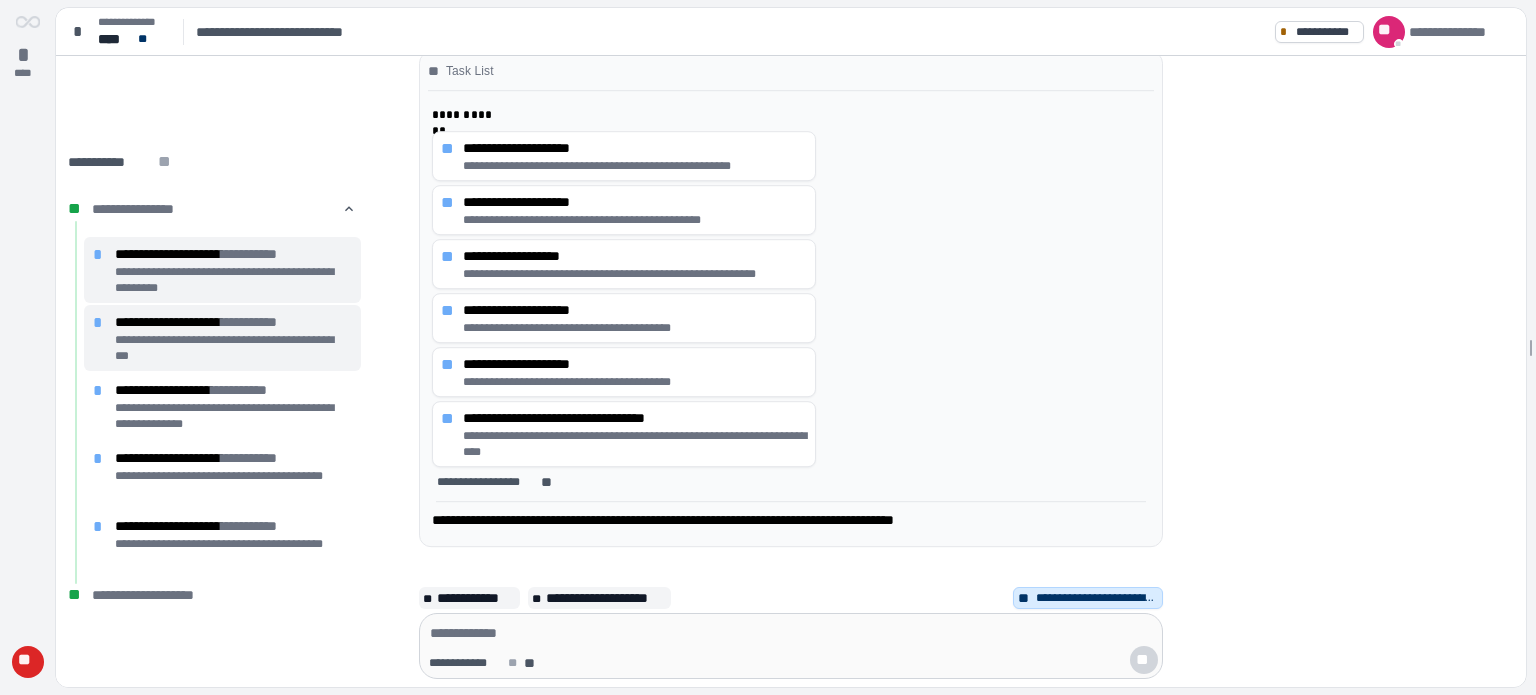 scroll, scrollTop: 0, scrollLeft: 0, axis: both 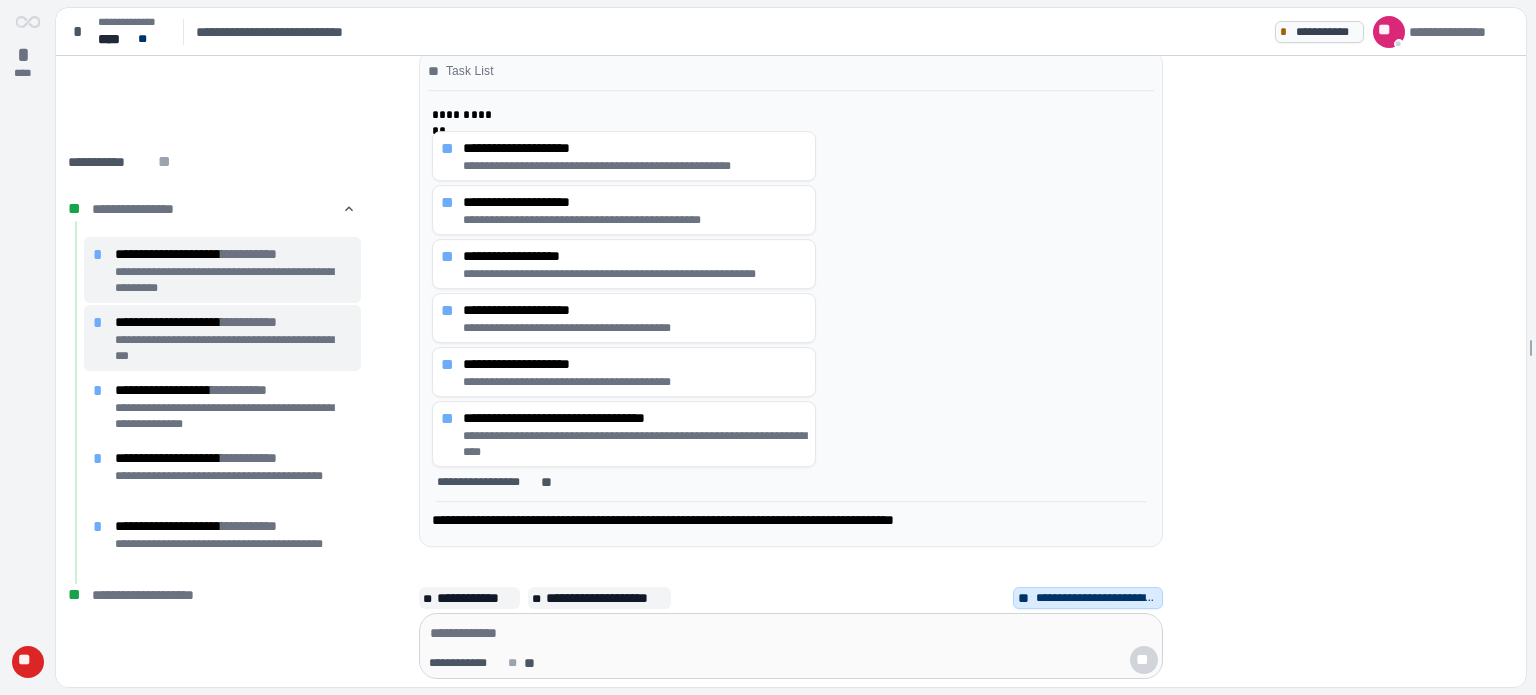 click on "**********" at bounding box center (1326, 32) 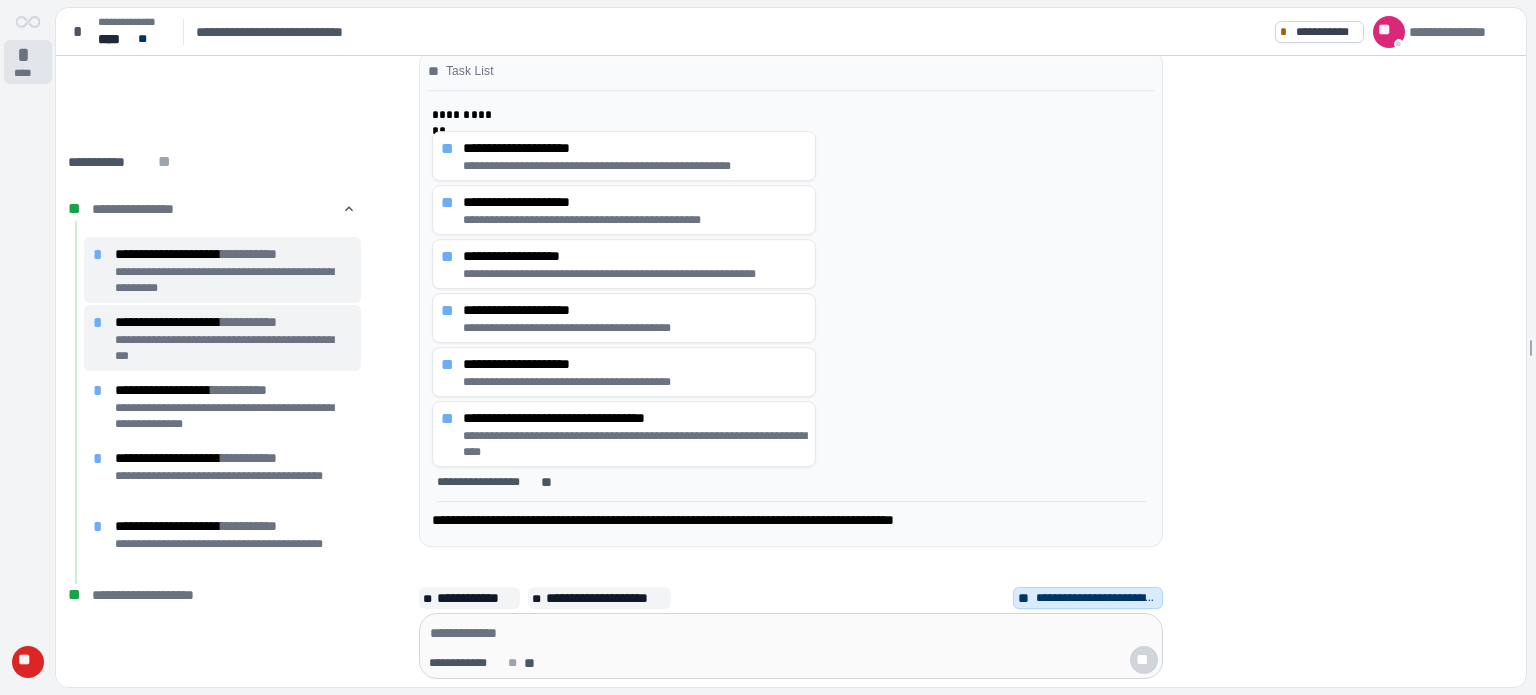 click on "****" at bounding box center [28, 73] 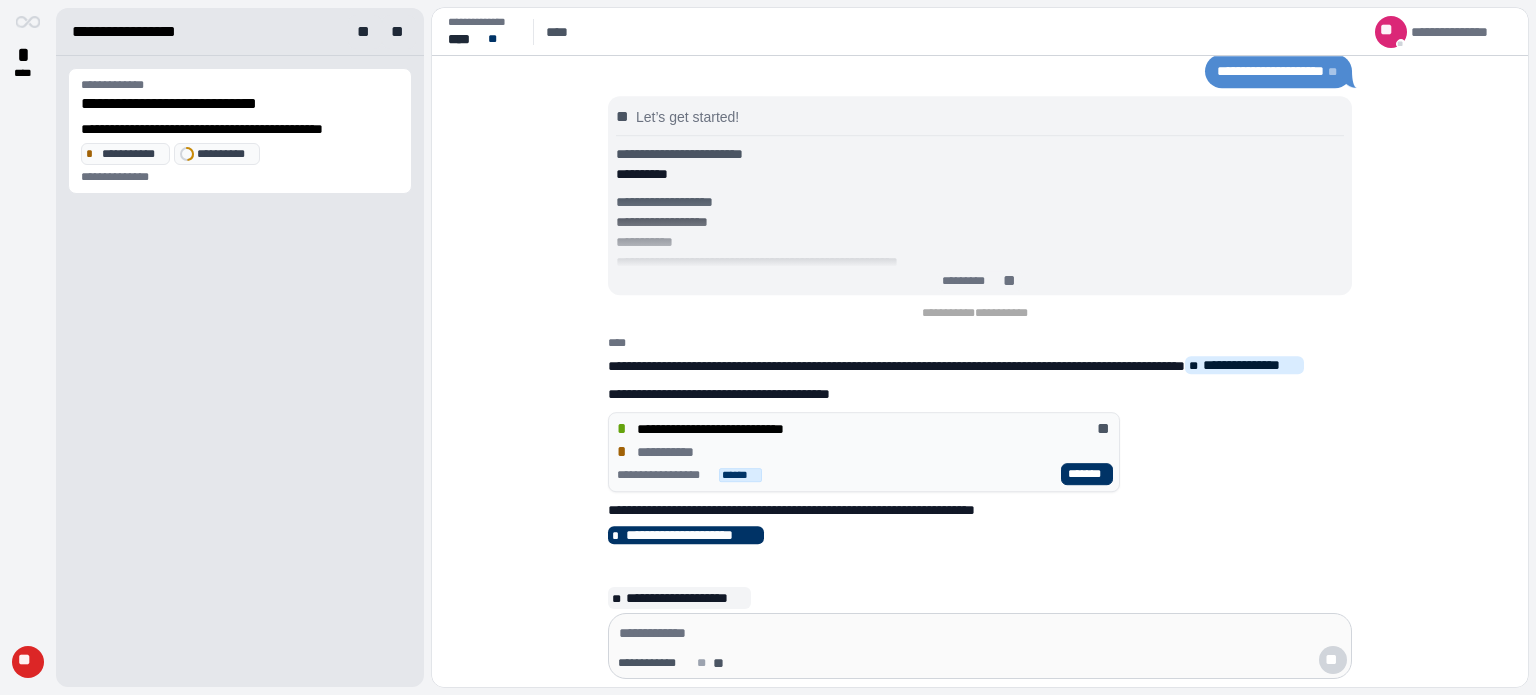 scroll, scrollTop: 400, scrollLeft: 0, axis: vertical 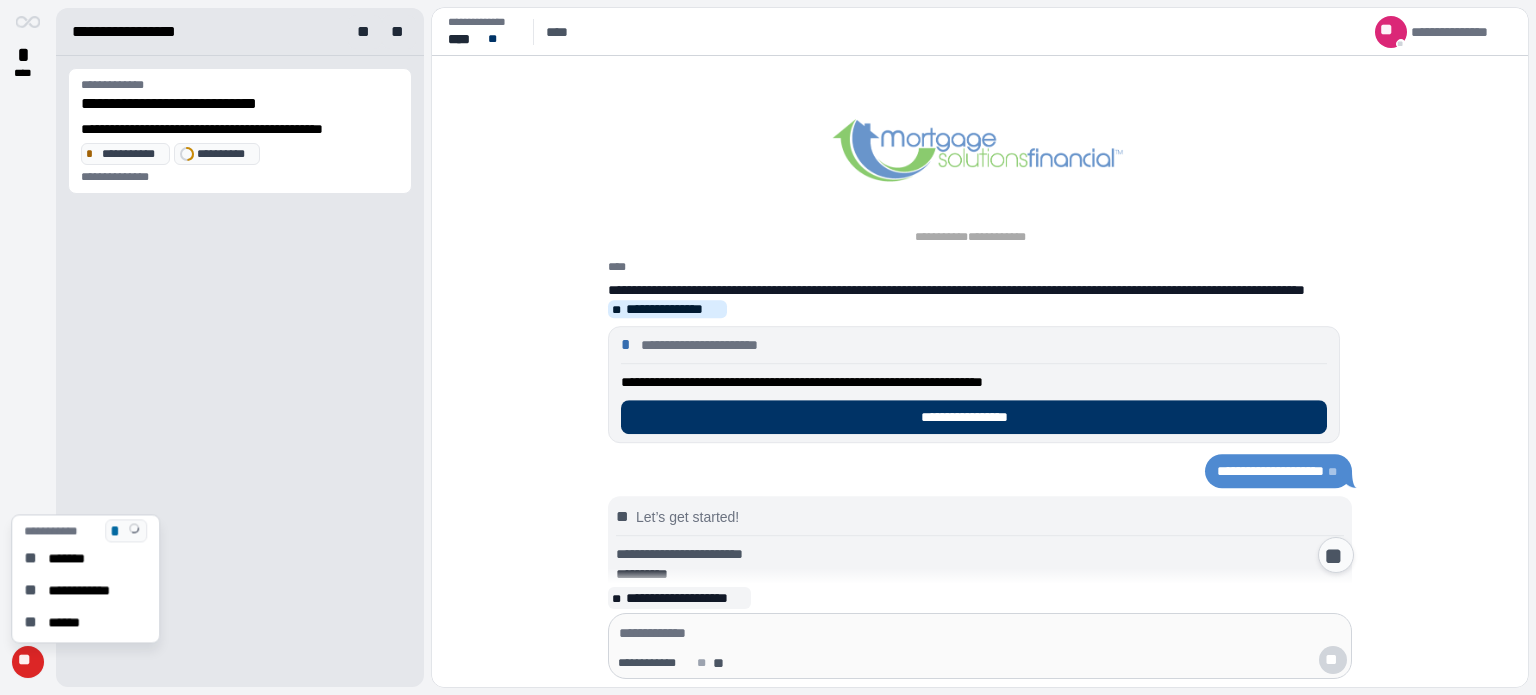 click on "**" at bounding box center (27, 662) 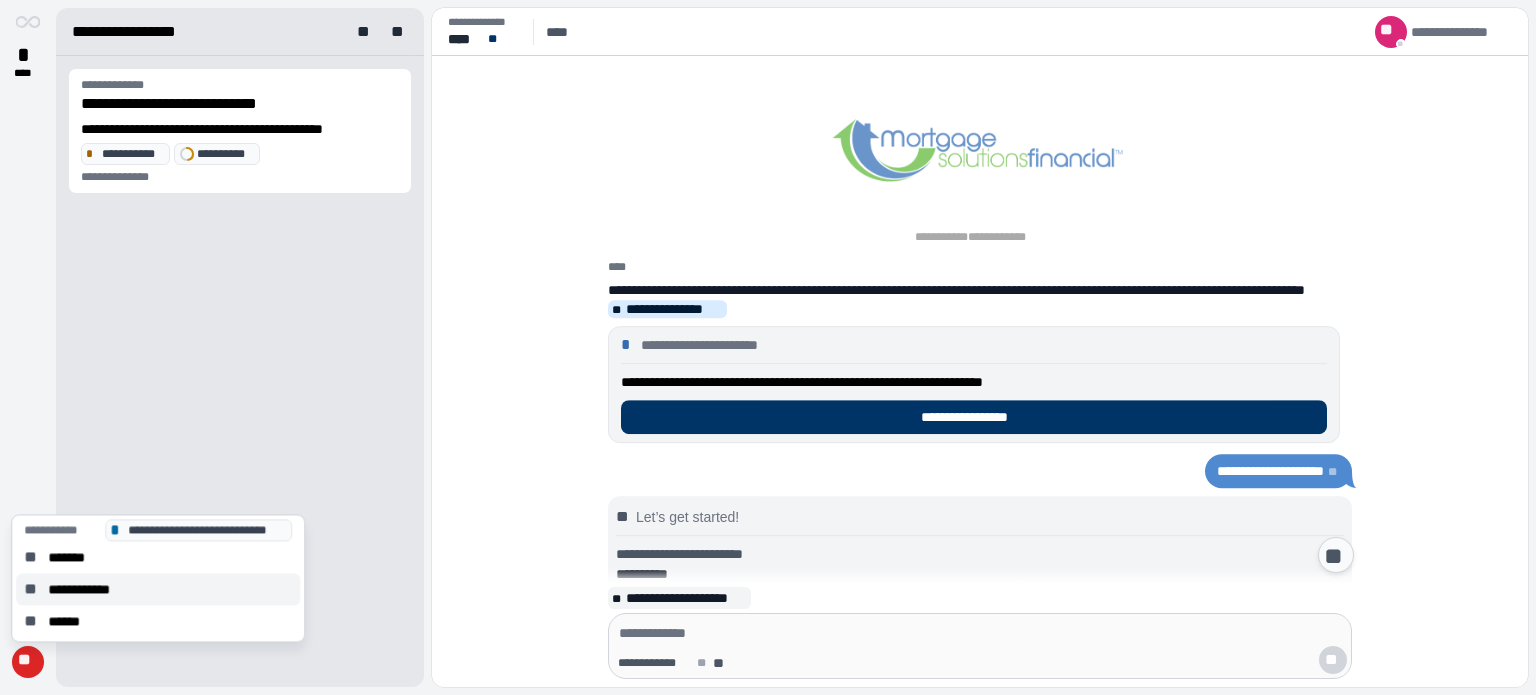 click on "**********" at bounding box center (89, 589) 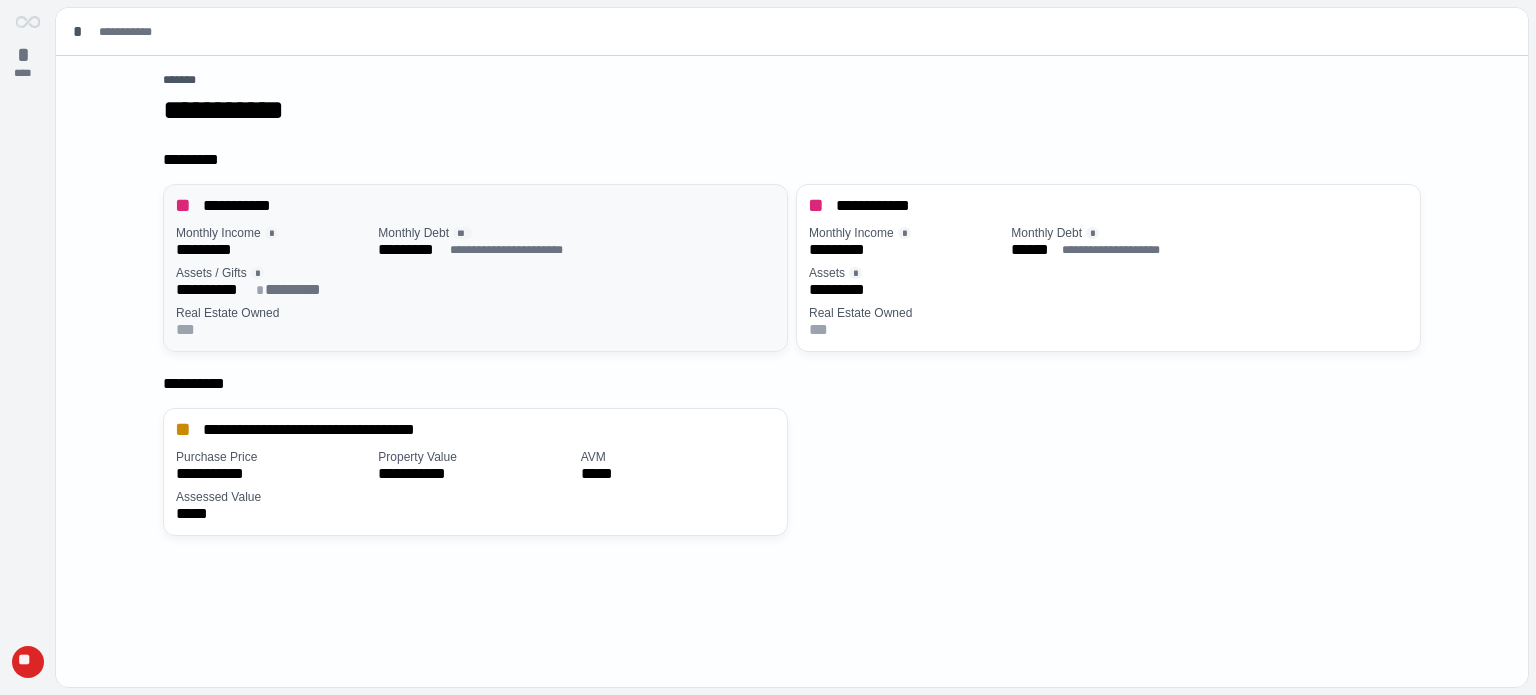click on "***" at bounding box center (475, 330) 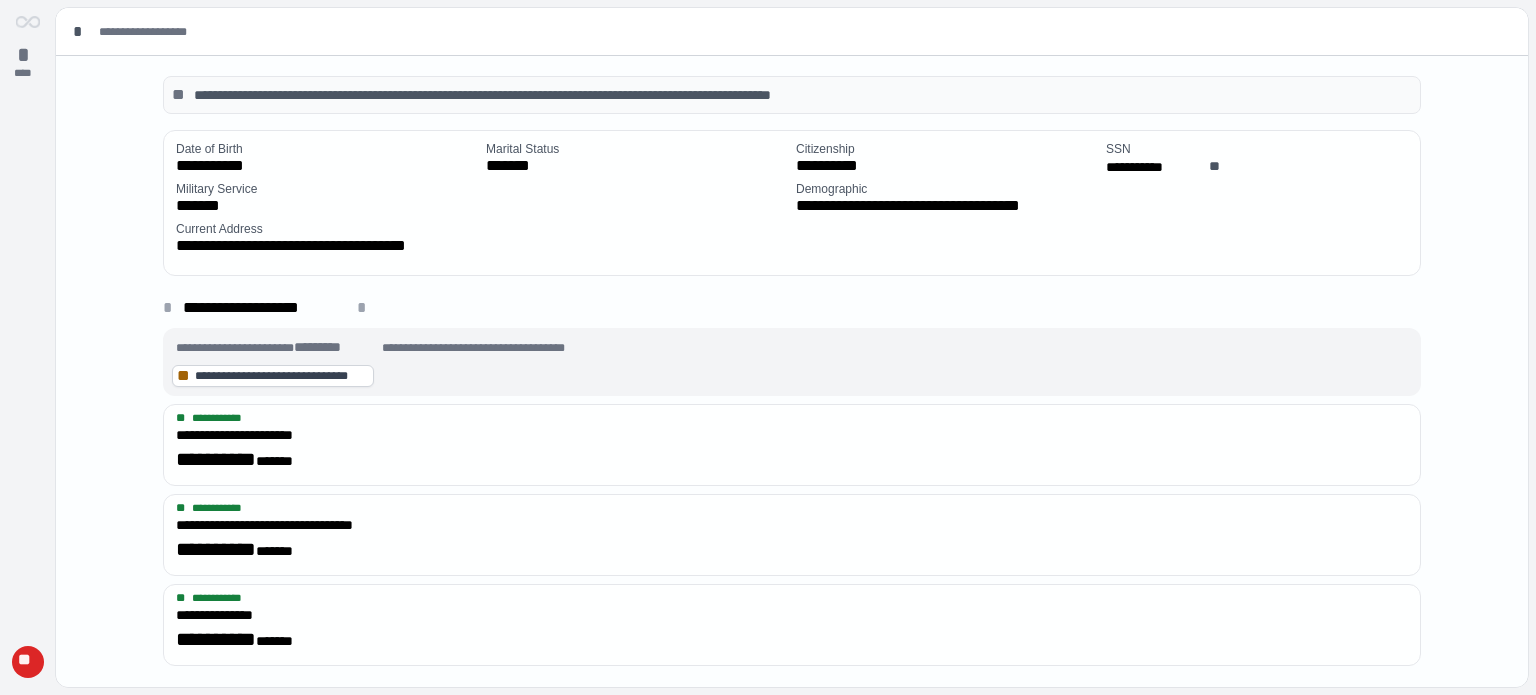 scroll, scrollTop: 0, scrollLeft: 0, axis: both 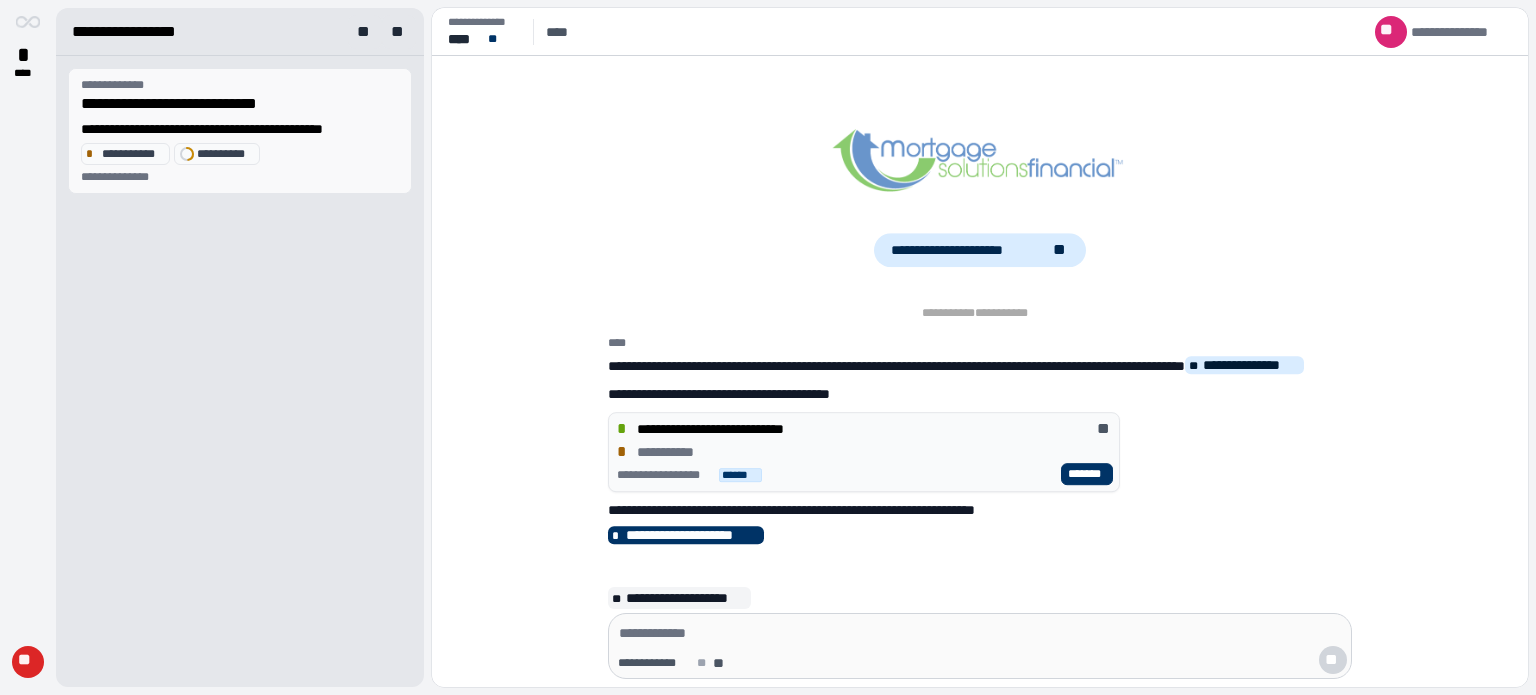 click on "**********" at bounding box center (132, 154) 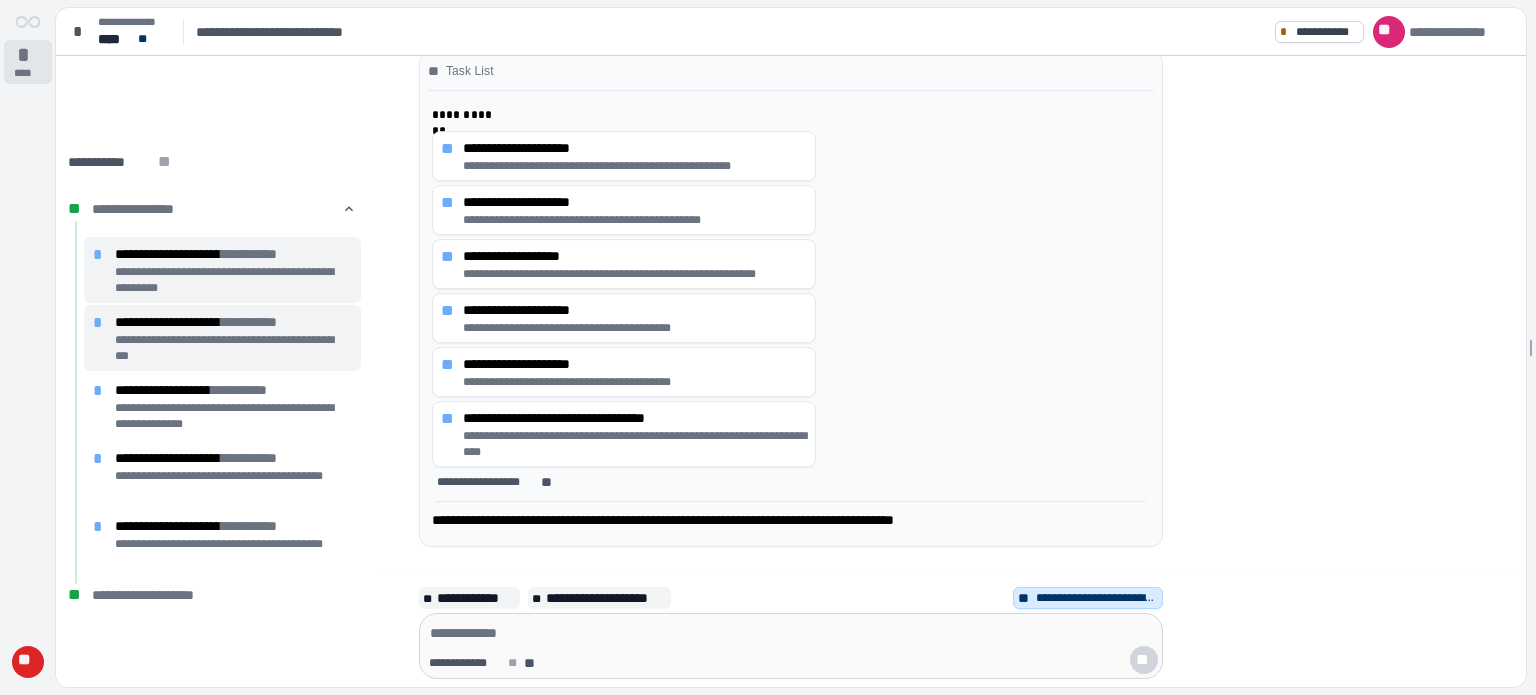 click on "*" at bounding box center [28, 55] 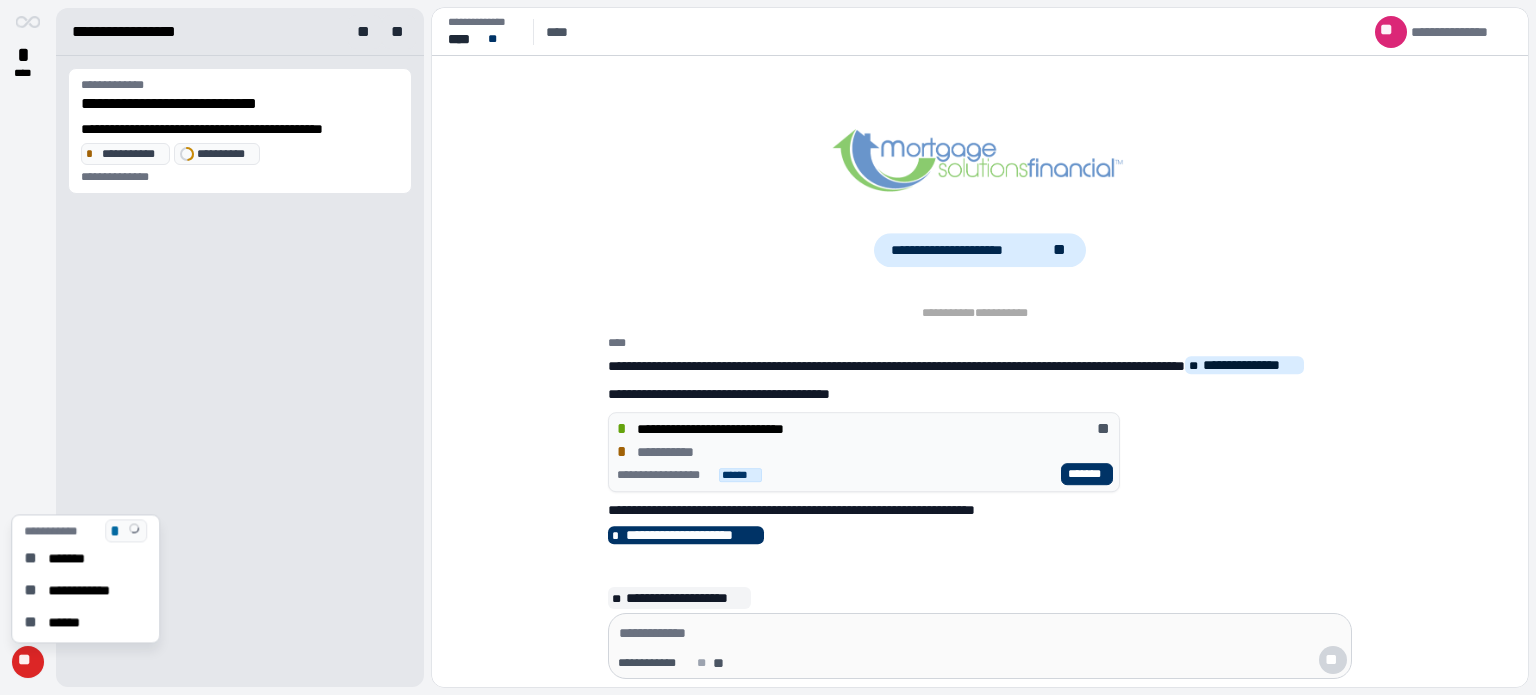 click on "**" at bounding box center [27, 662] 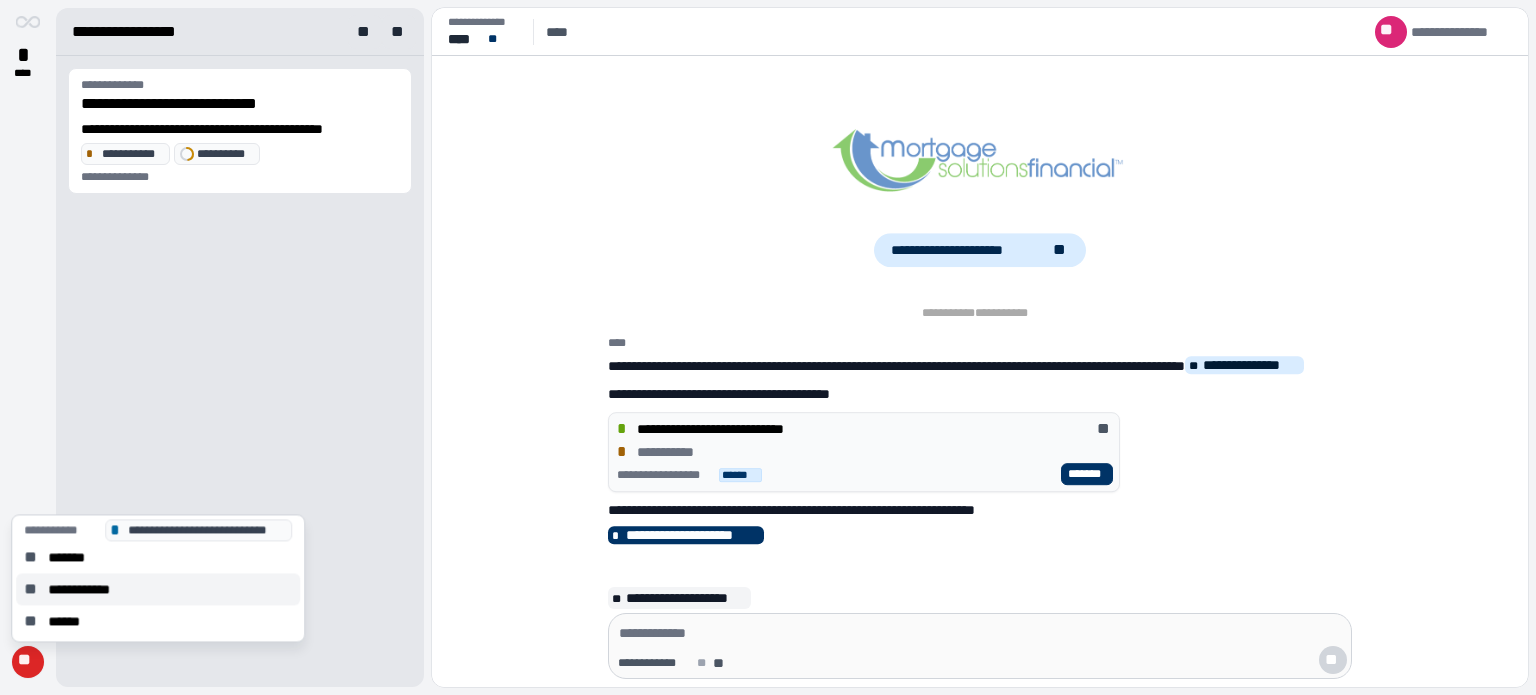 click on "**********" at bounding box center (89, 589) 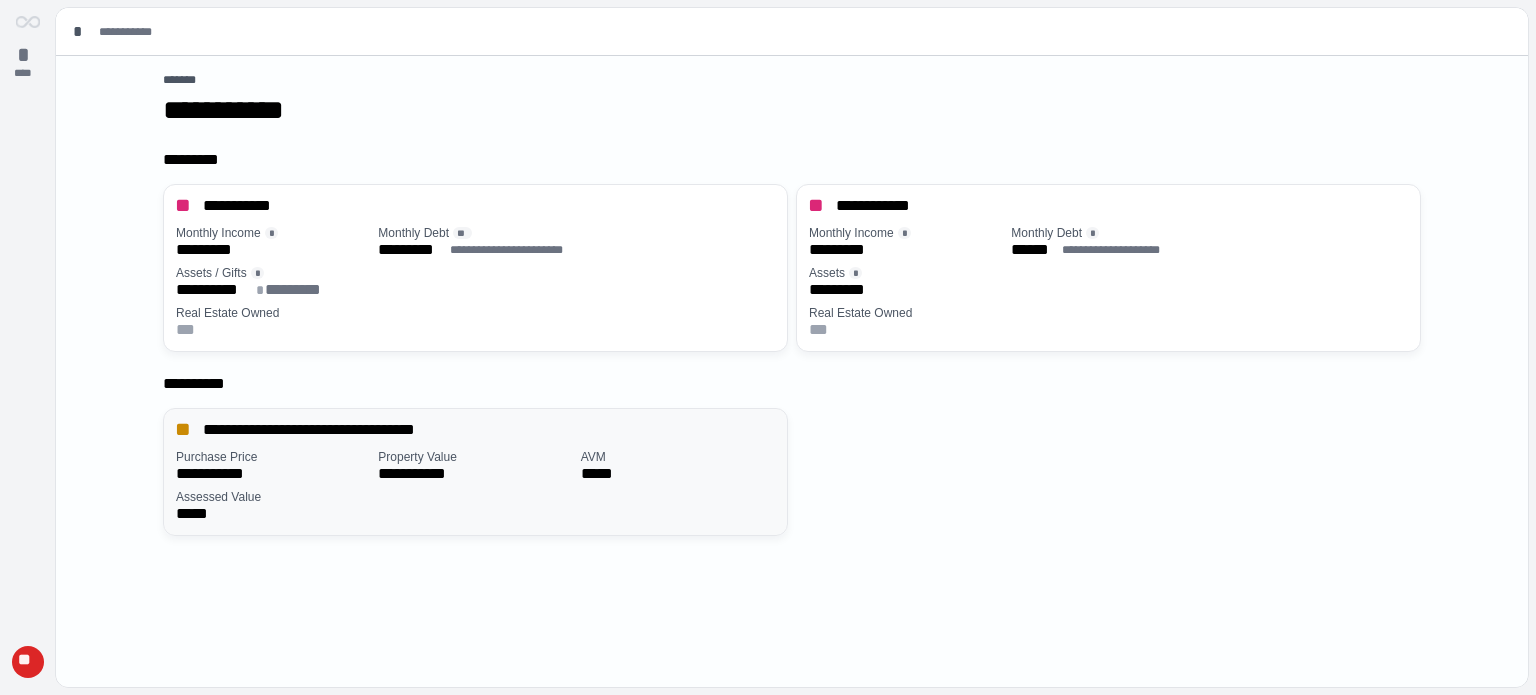 click on "Property Value" at bounding box center [475, 457] 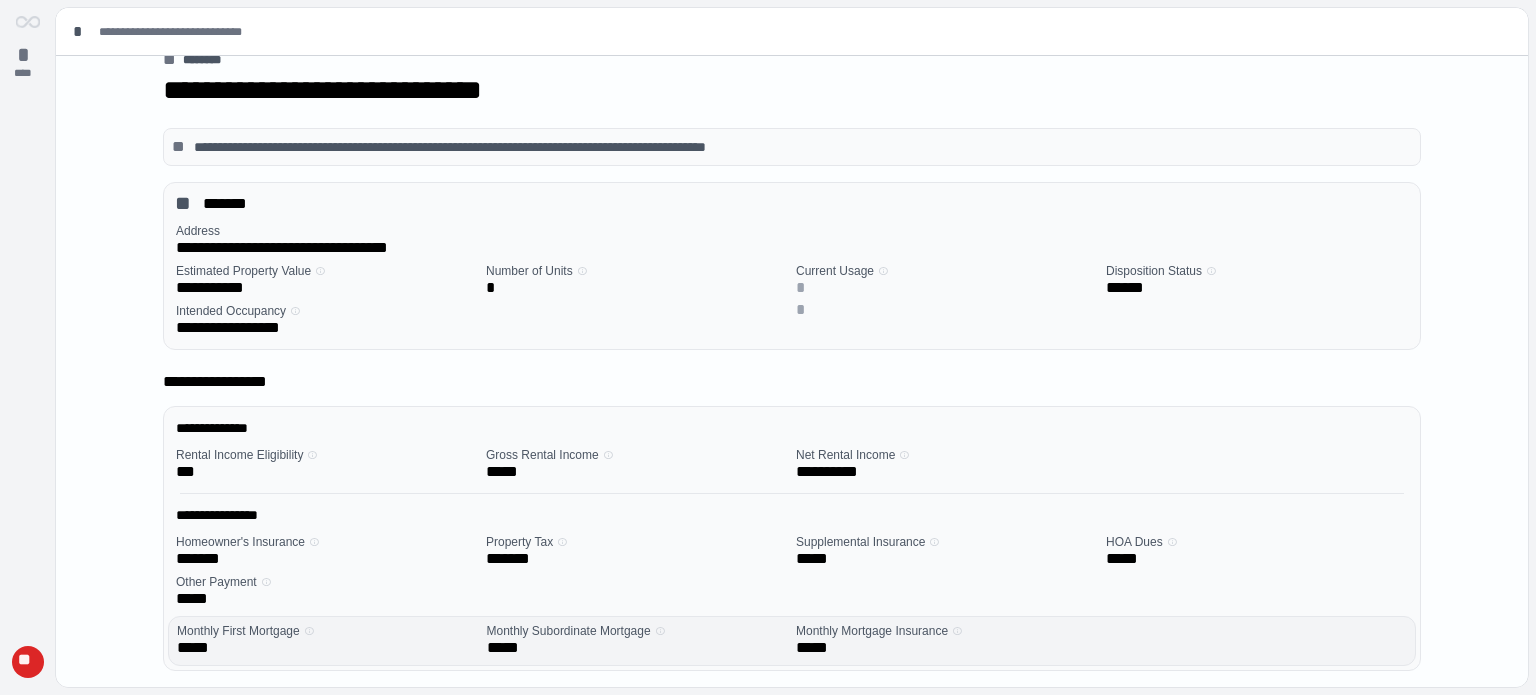 scroll, scrollTop: 0, scrollLeft: 0, axis: both 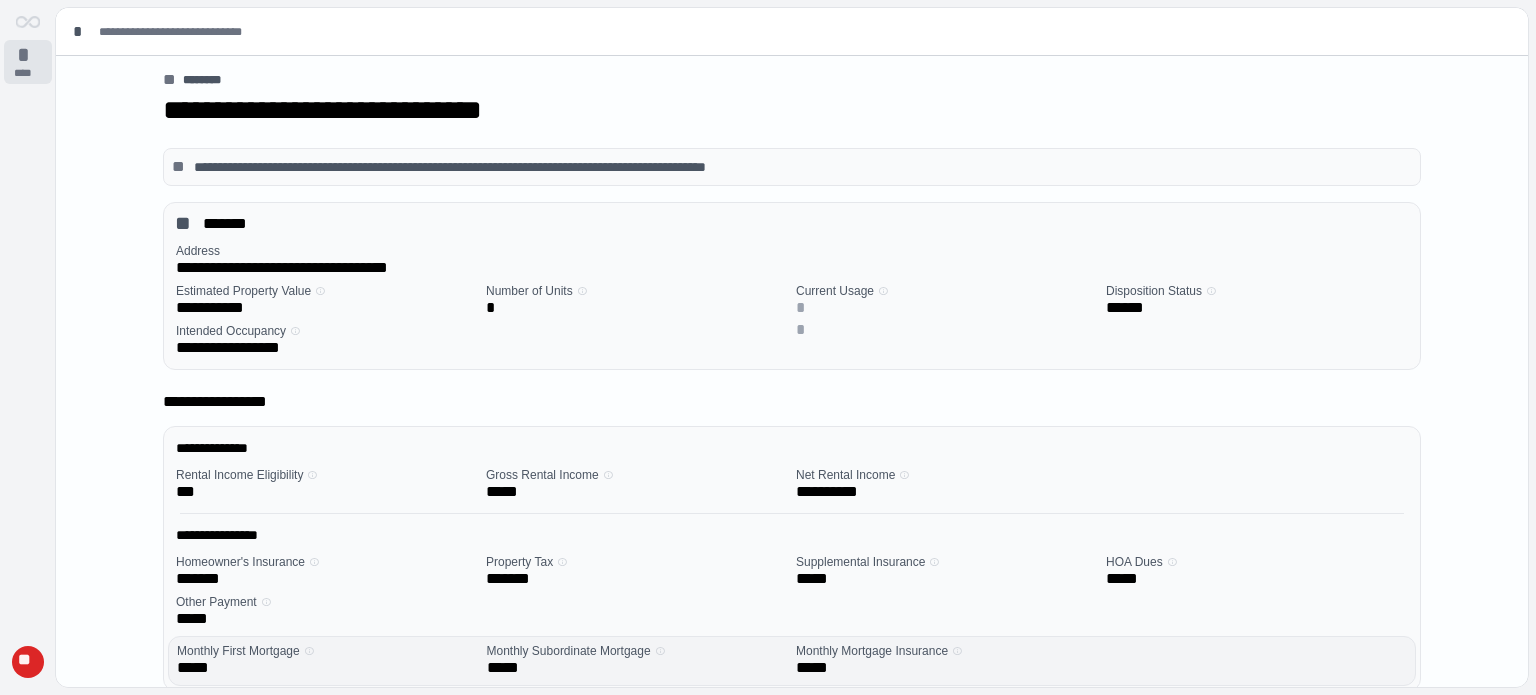 click on "****" at bounding box center (28, 73) 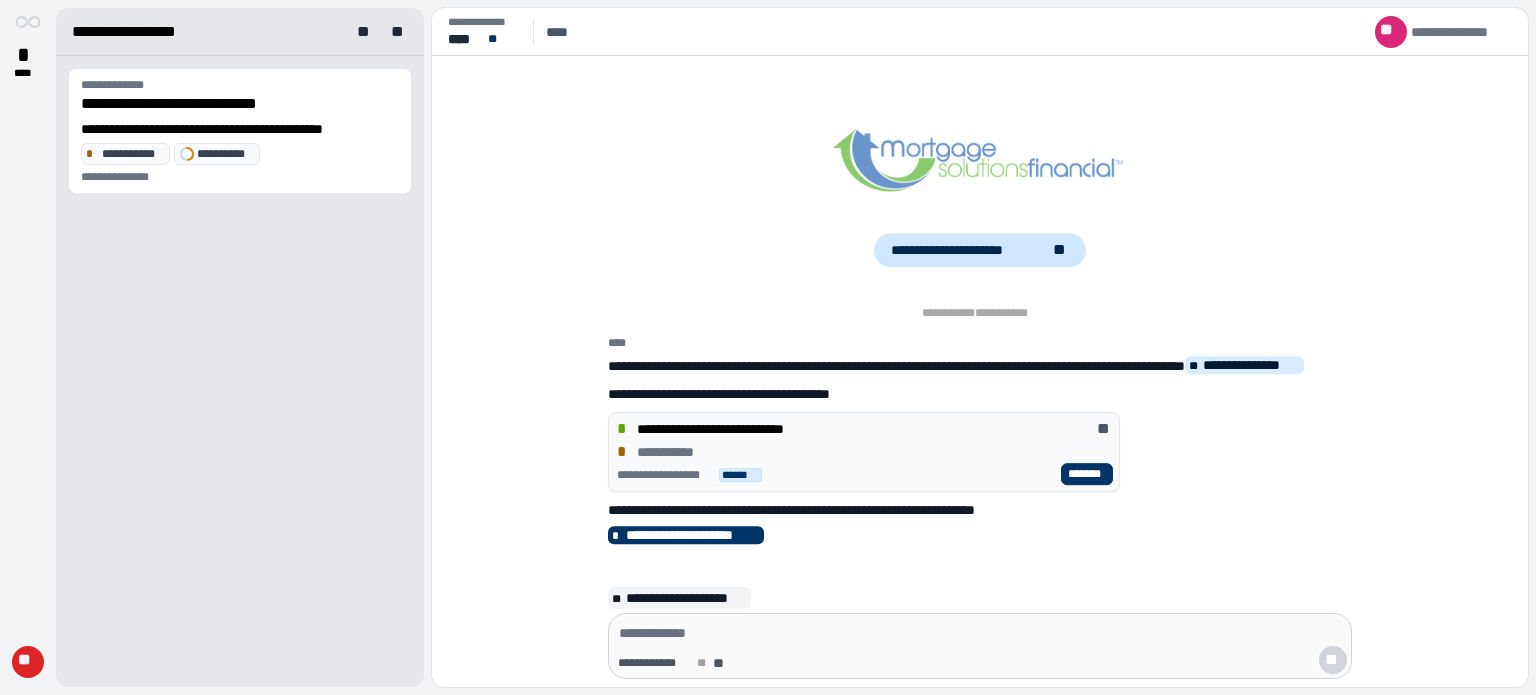 click on "**" at bounding box center [1061, 250] 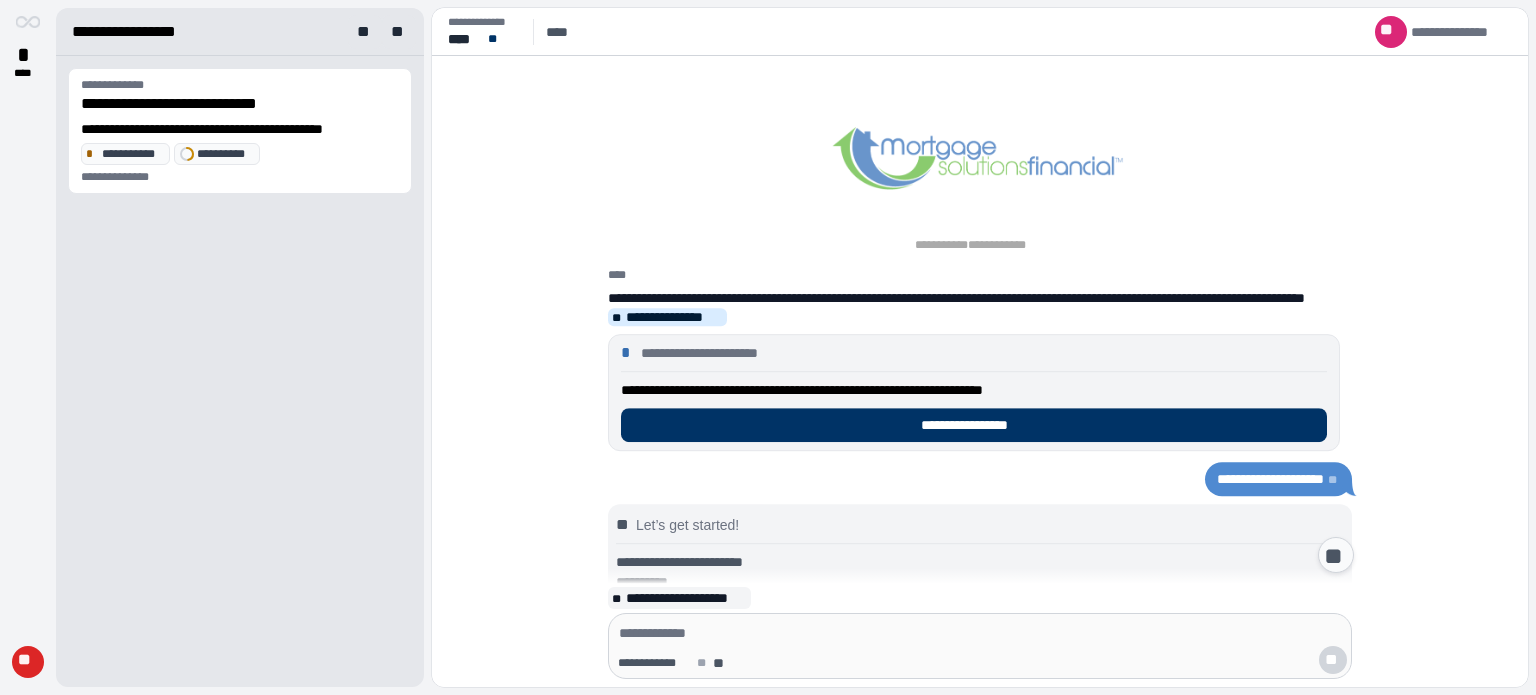 scroll, scrollTop: 0, scrollLeft: 0, axis: both 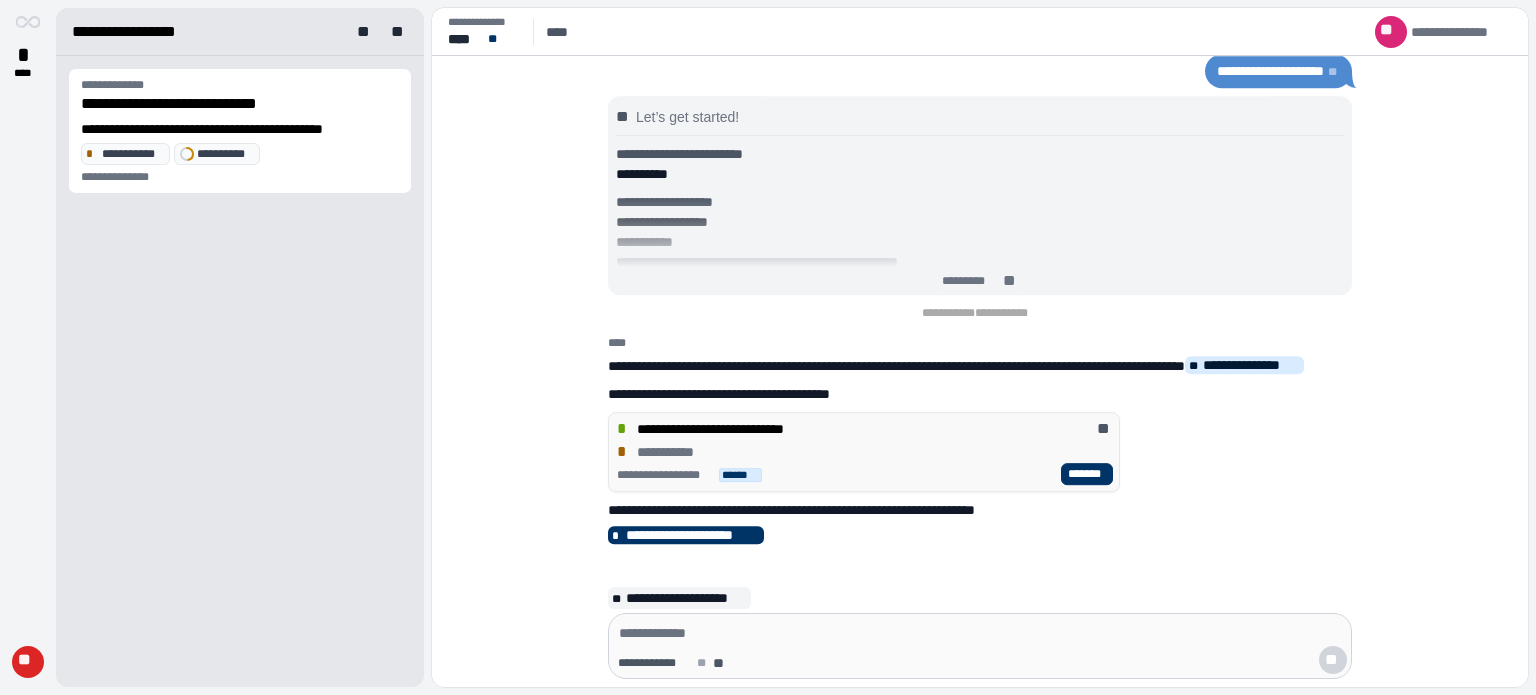 click on "[ANONYMIZED]" at bounding box center [864, 452] 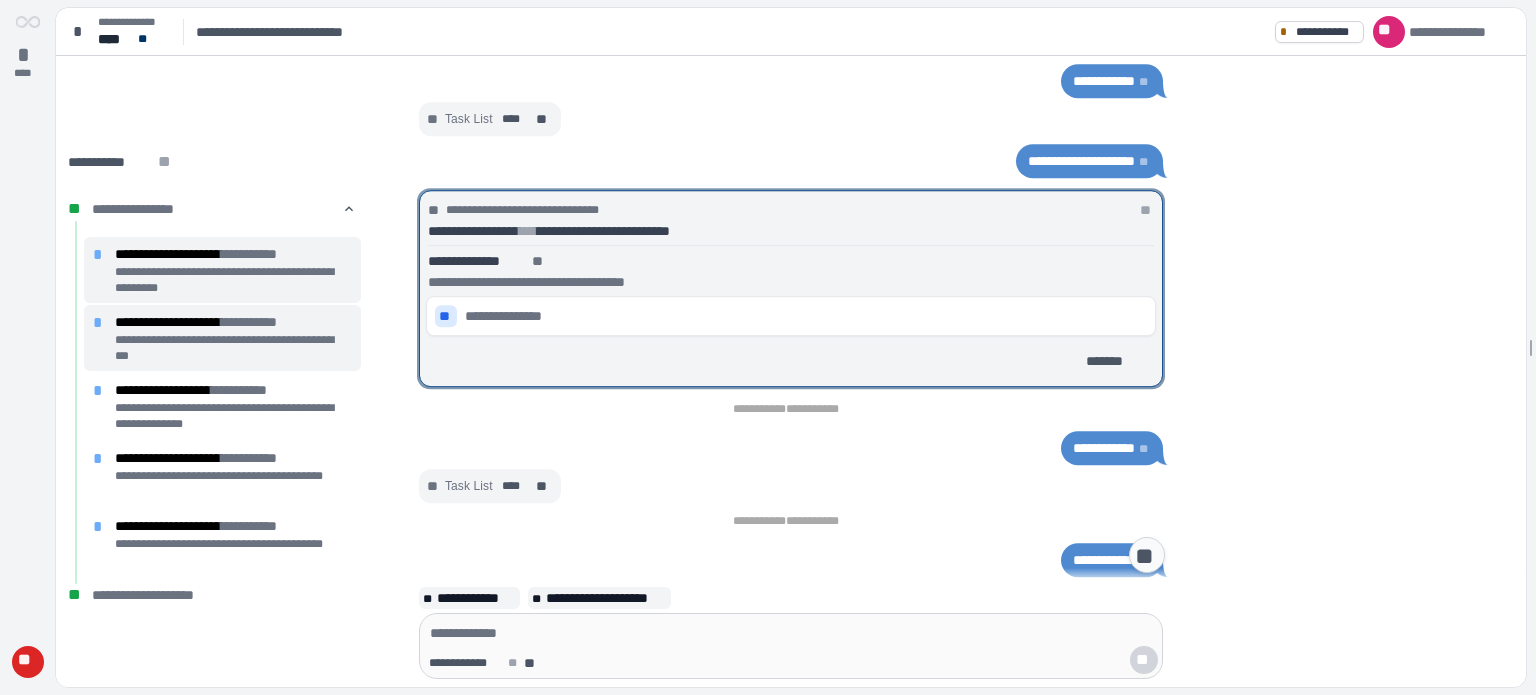 scroll, scrollTop: 0, scrollLeft: 0, axis: both 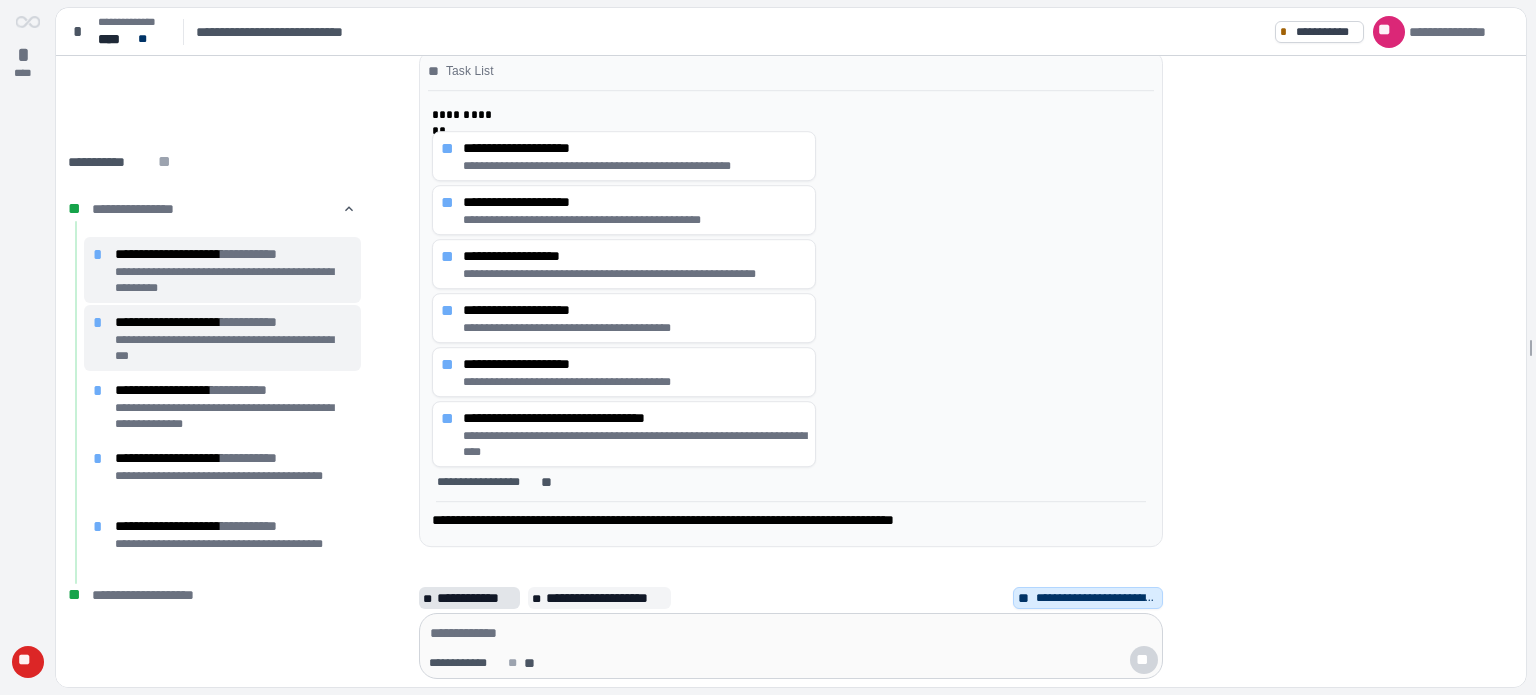 click on "**********" at bounding box center (476, 598) 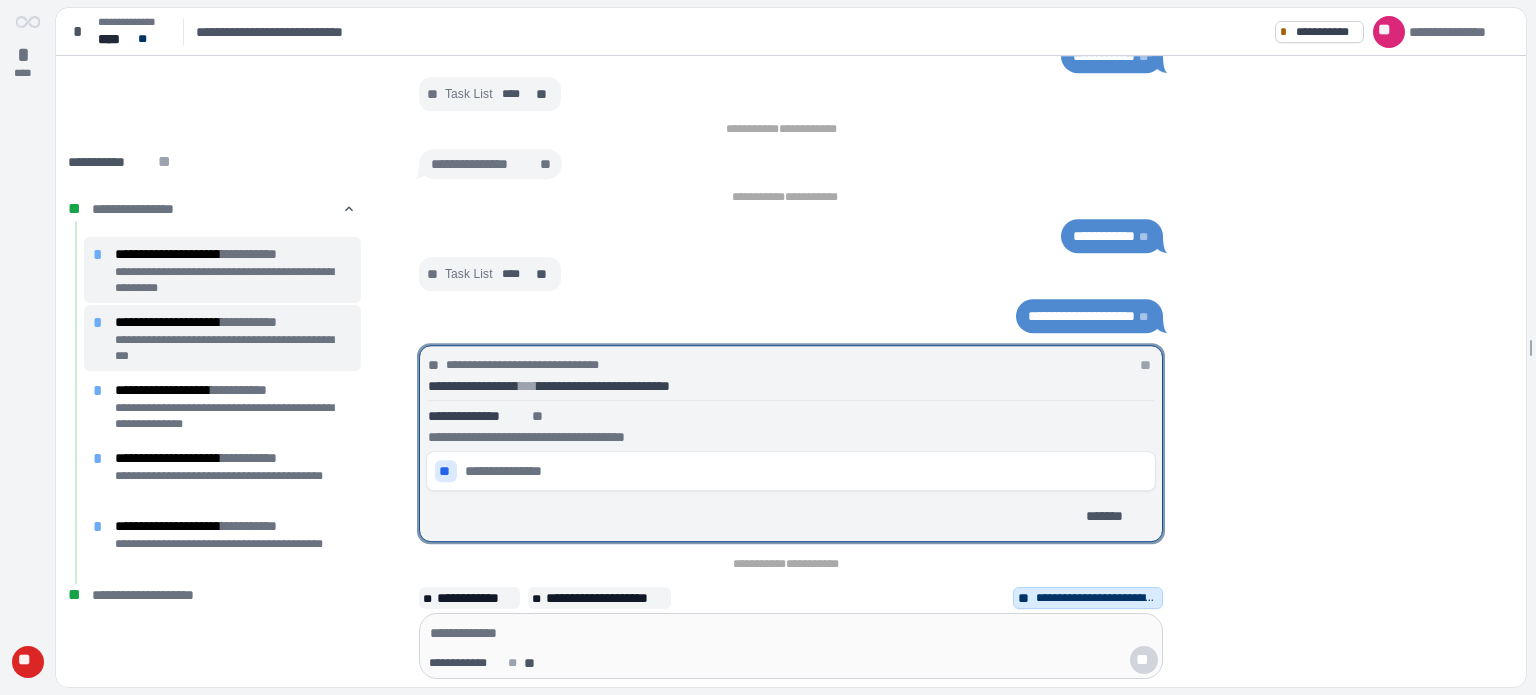 scroll, scrollTop: 935, scrollLeft: 0, axis: vertical 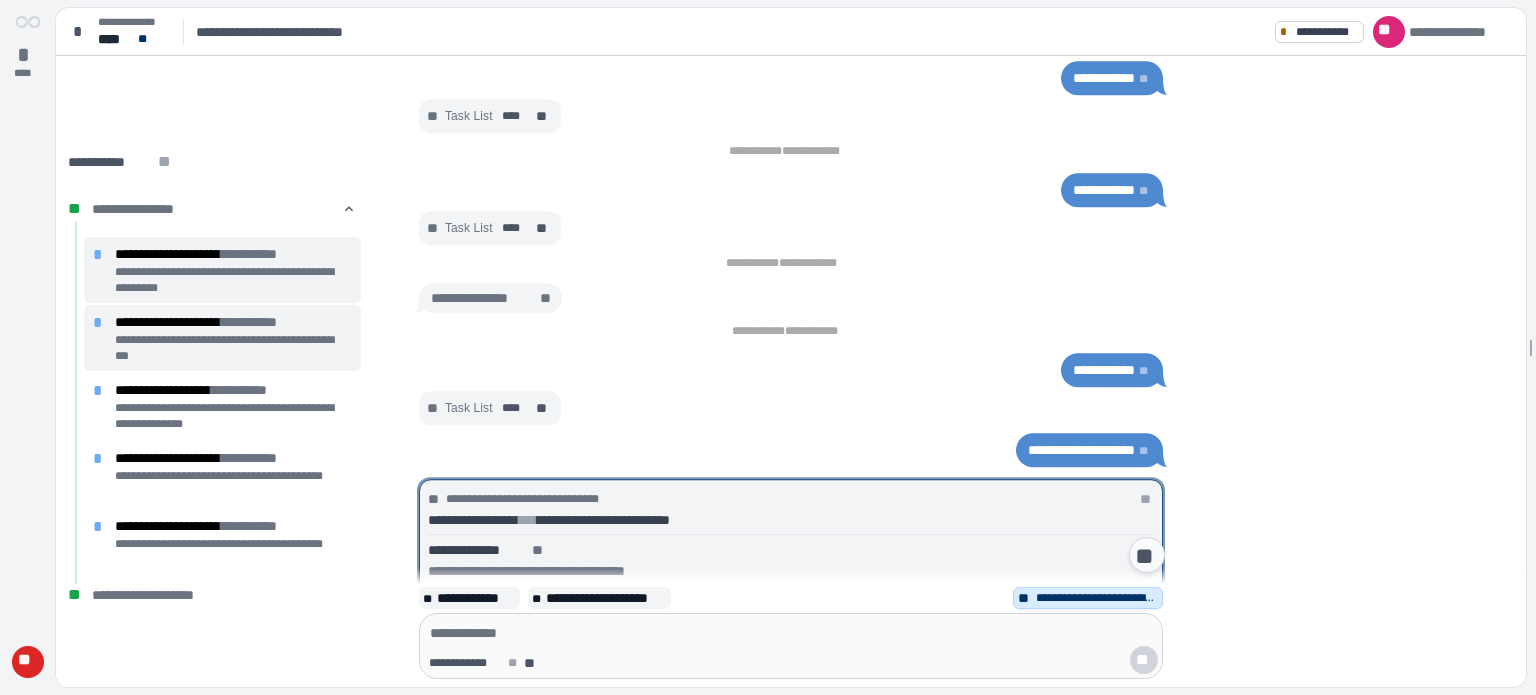 click on "**" at bounding box center (28, 662) 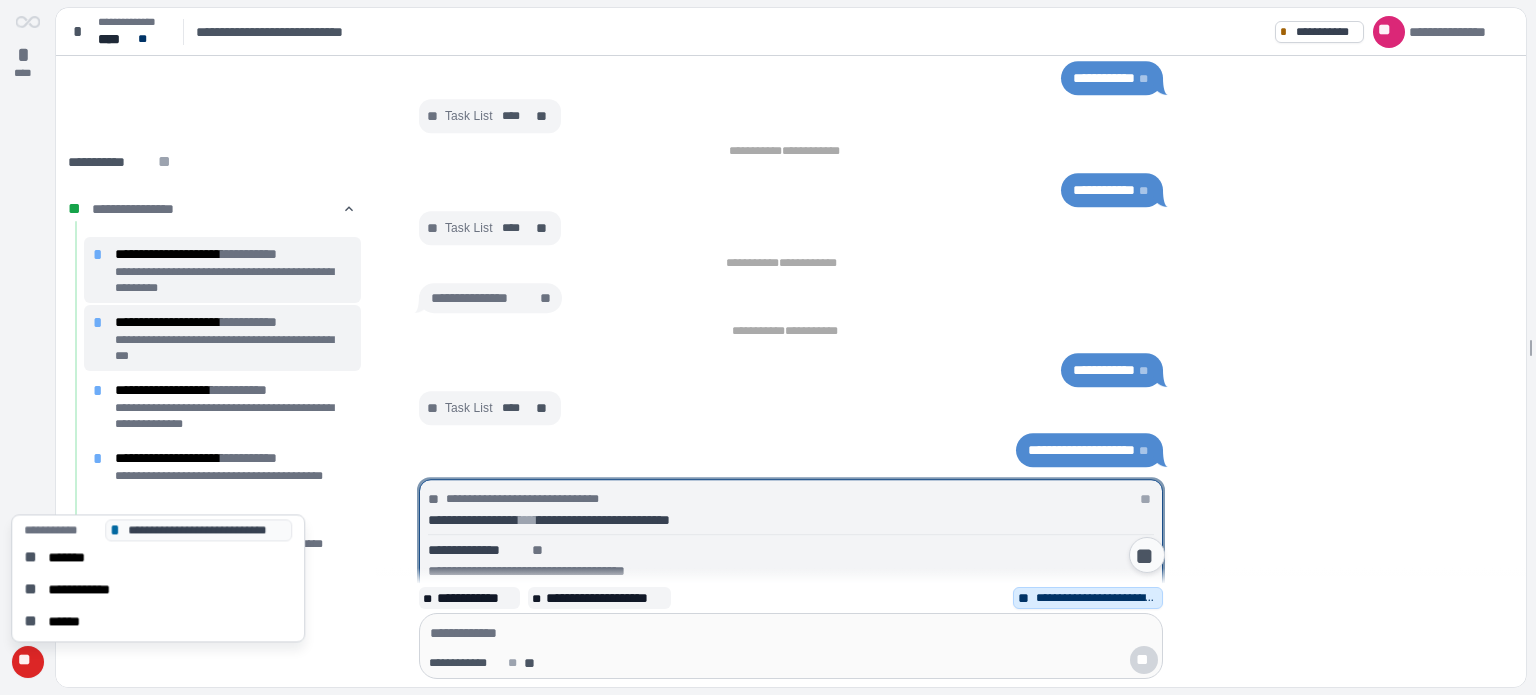 click on "**********" at bounding box center (206, 530) 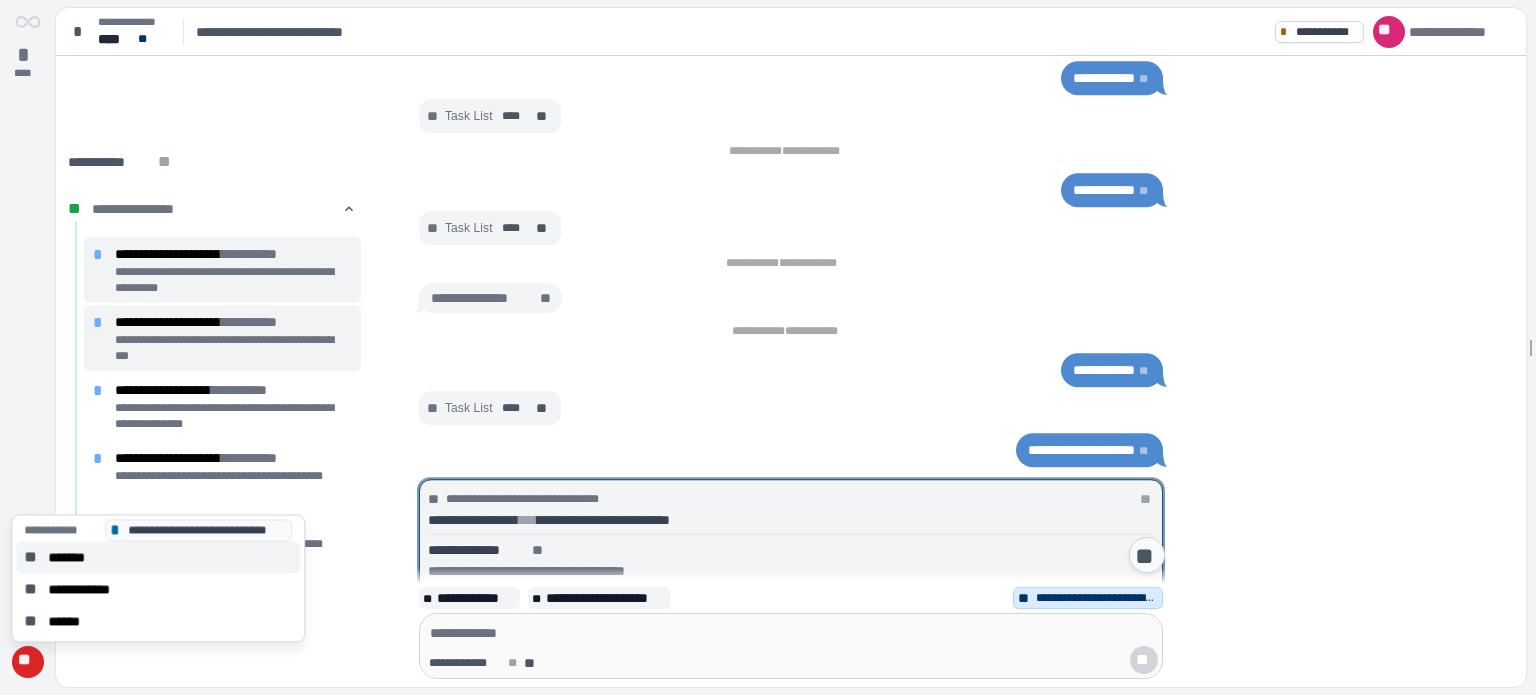 click on "*******" at bounding box center (73, 557) 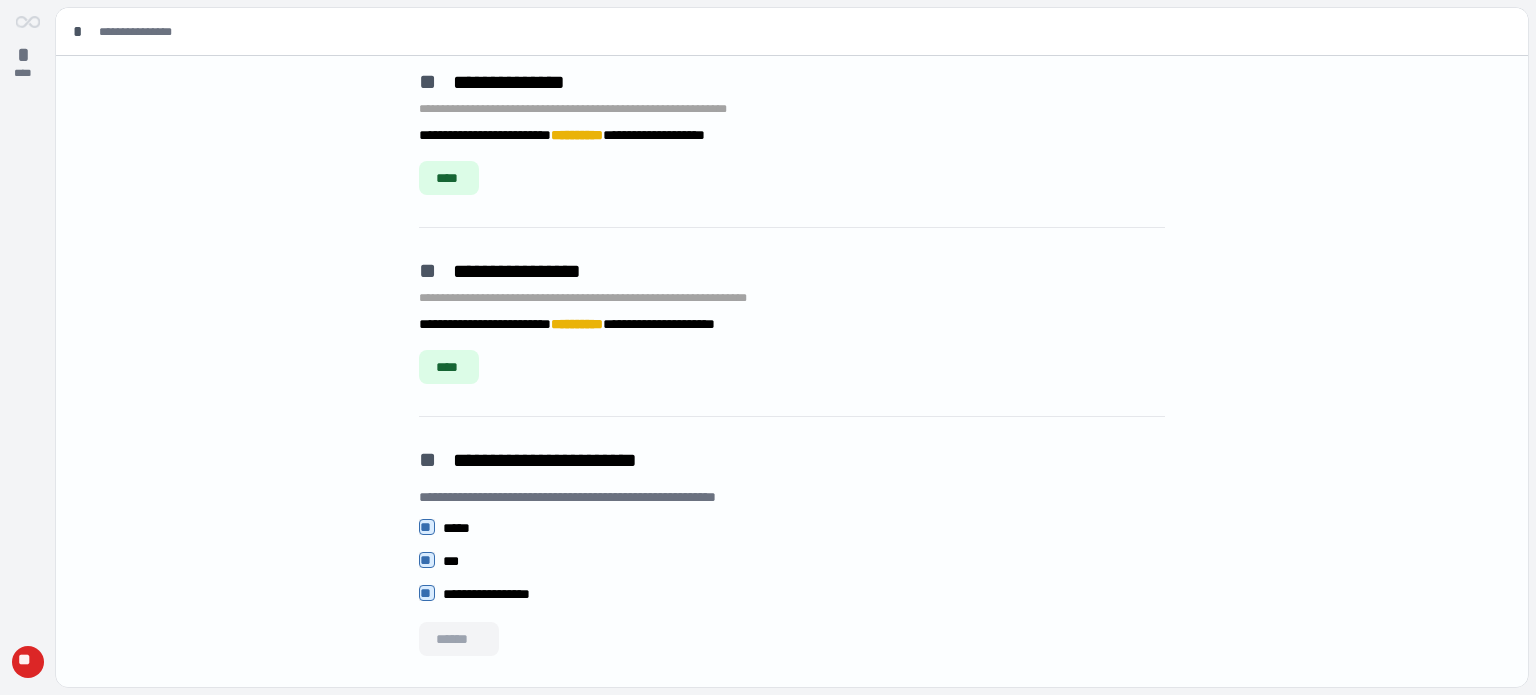 scroll, scrollTop: 1548, scrollLeft: 0, axis: vertical 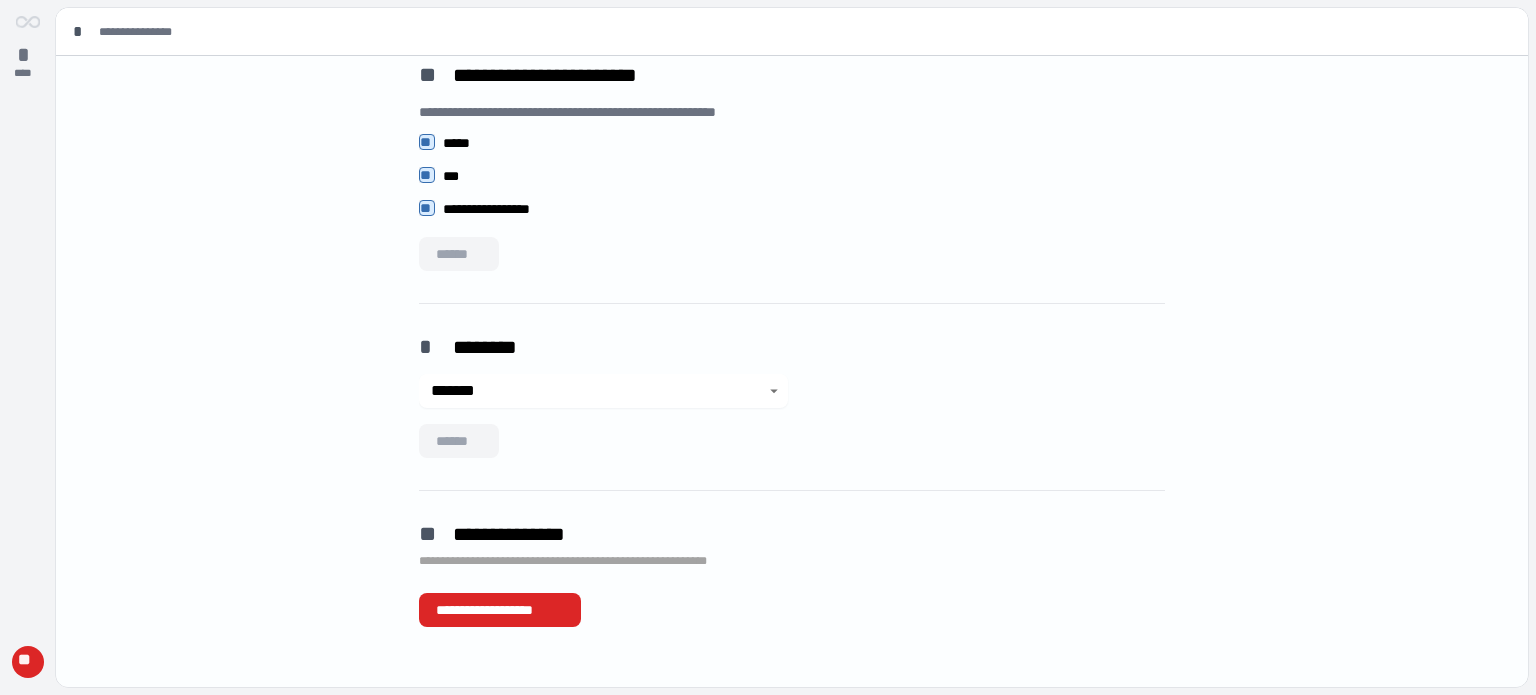 click on "[ANONYMIZED]" at bounding box center (28, 347) 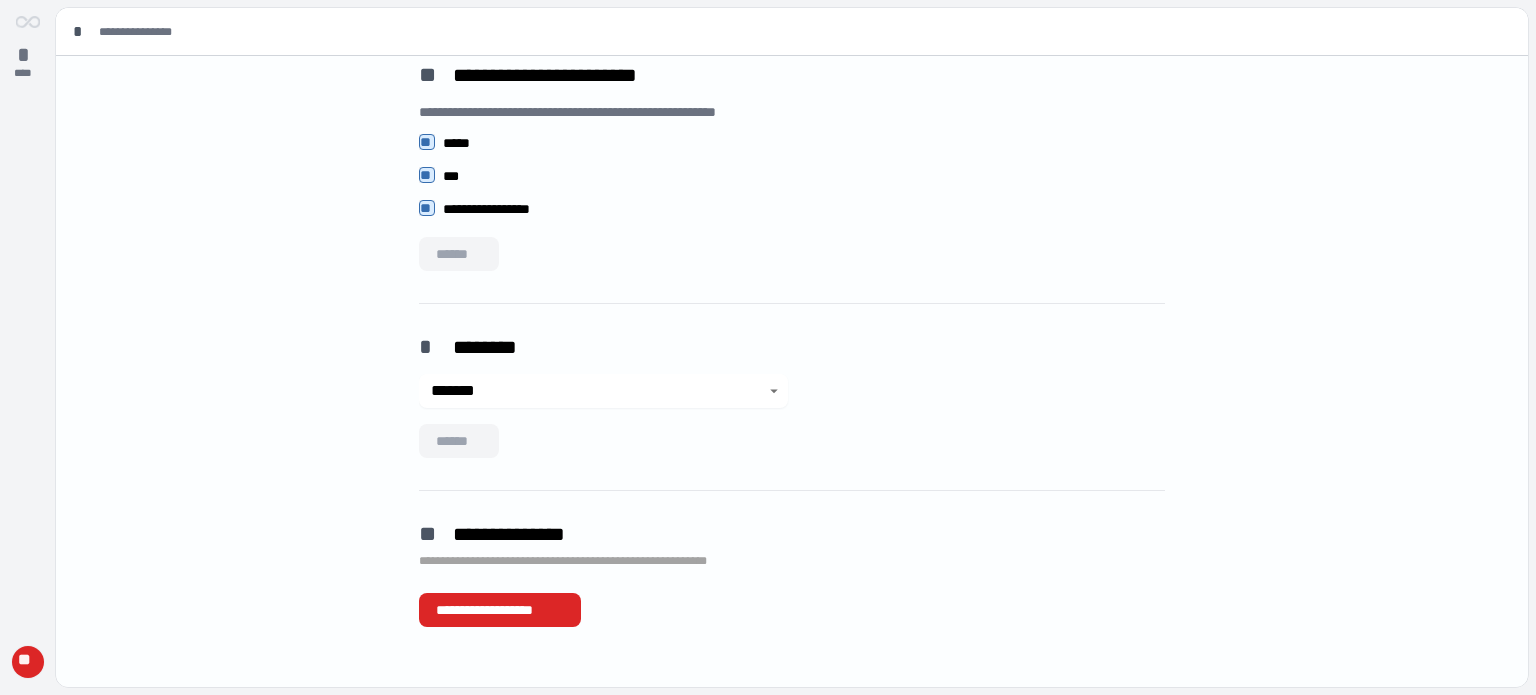 click on "**" at bounding box center [28, 662] 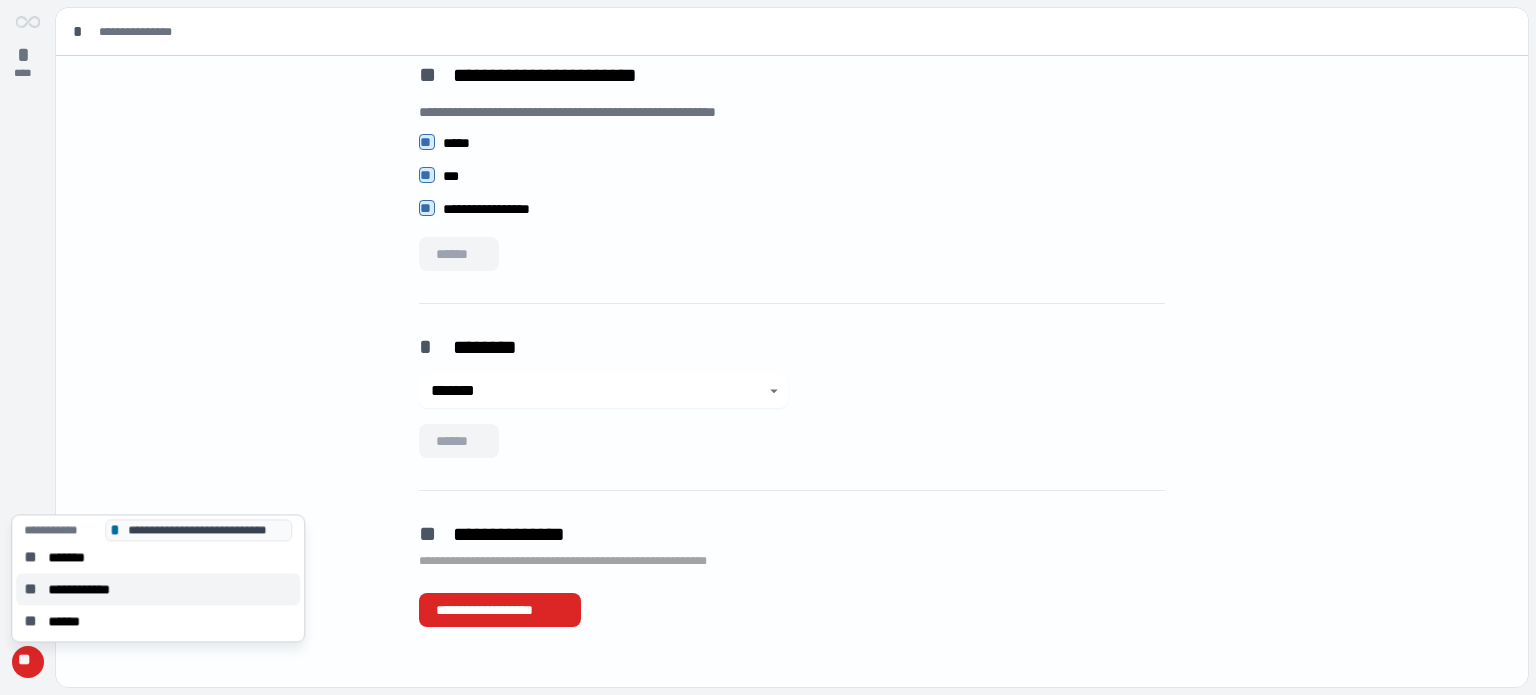 click on "**********" at bounding box center [89, 589] 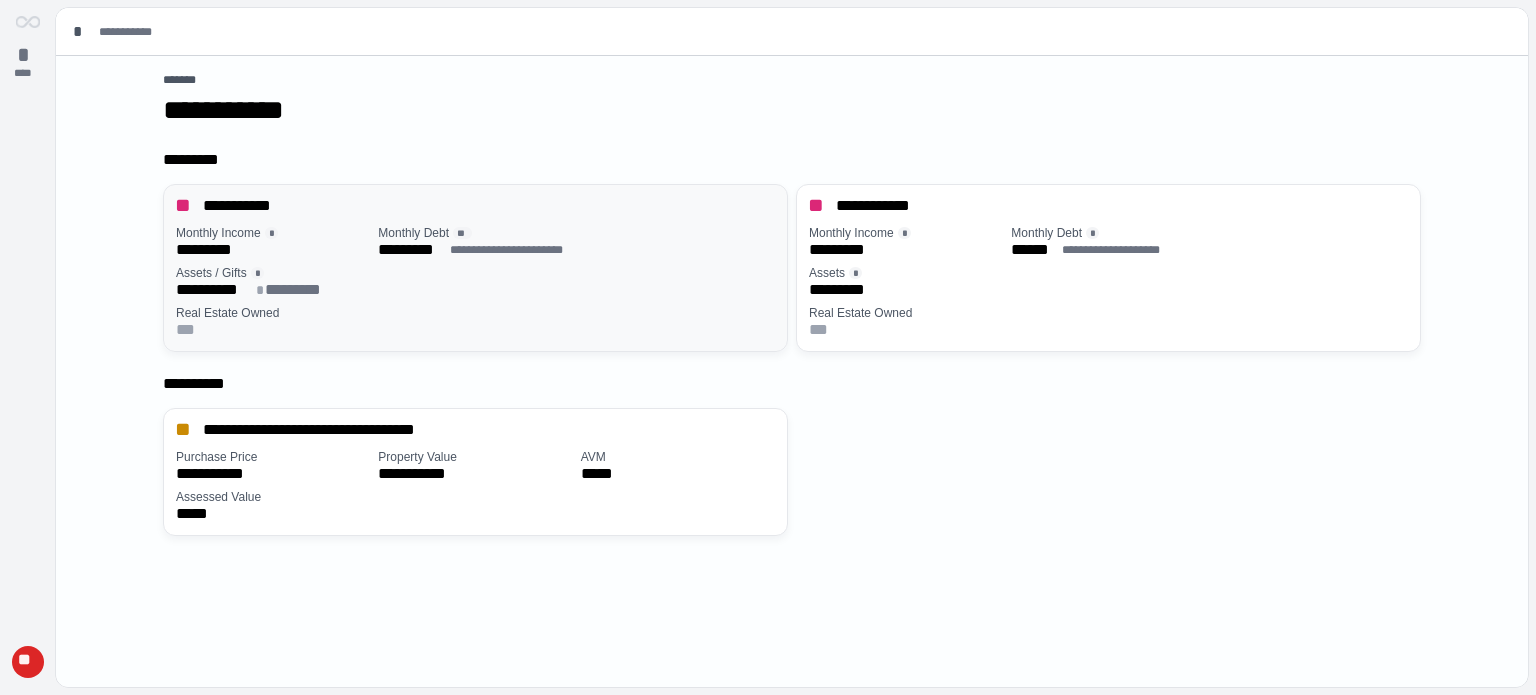 click on "Assets / Gifts *" at bounding box center [475, 273] 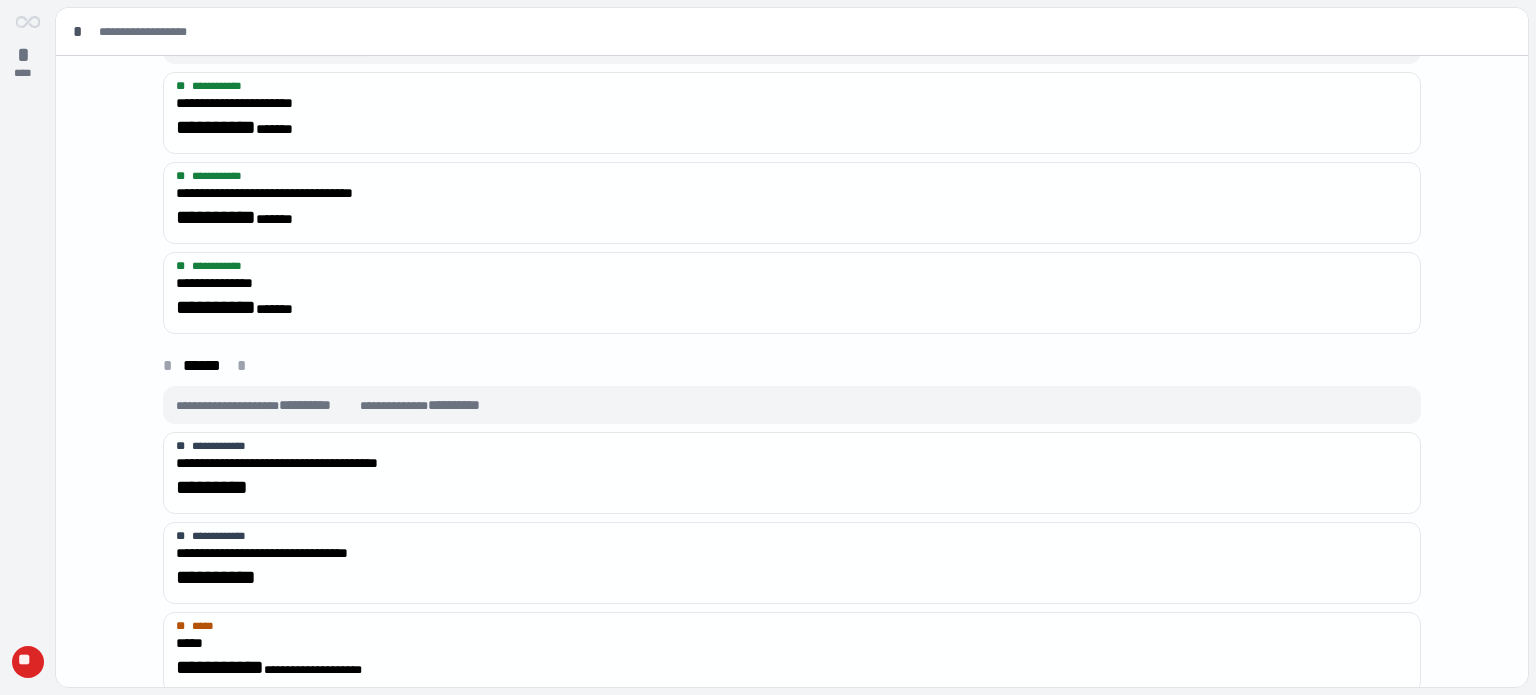 scroll, scrollTop: 0, scrollLeft: 0, axis: both 